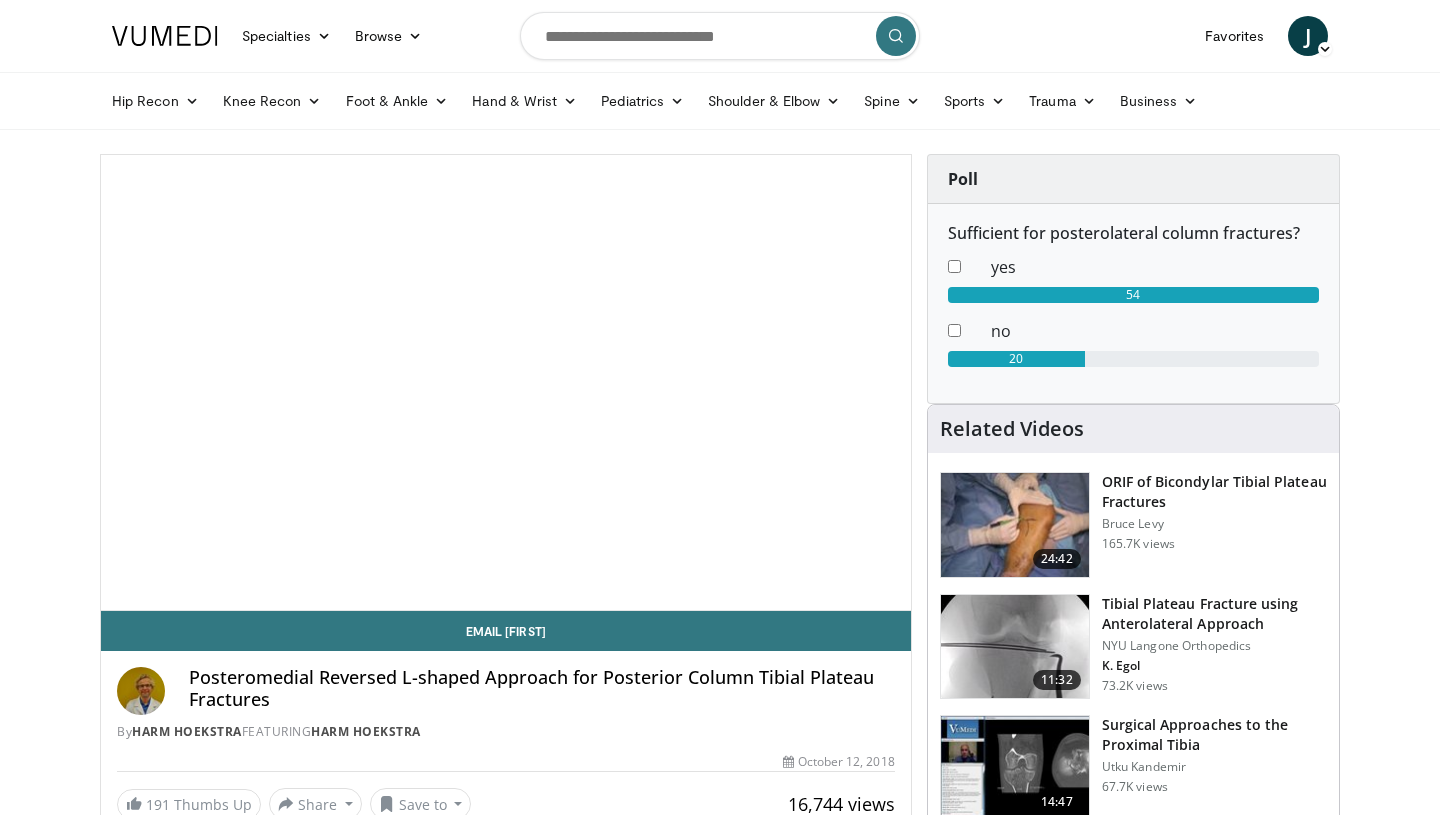 scroll, scrollTop: 0, scrollLeft: 0, axis: both 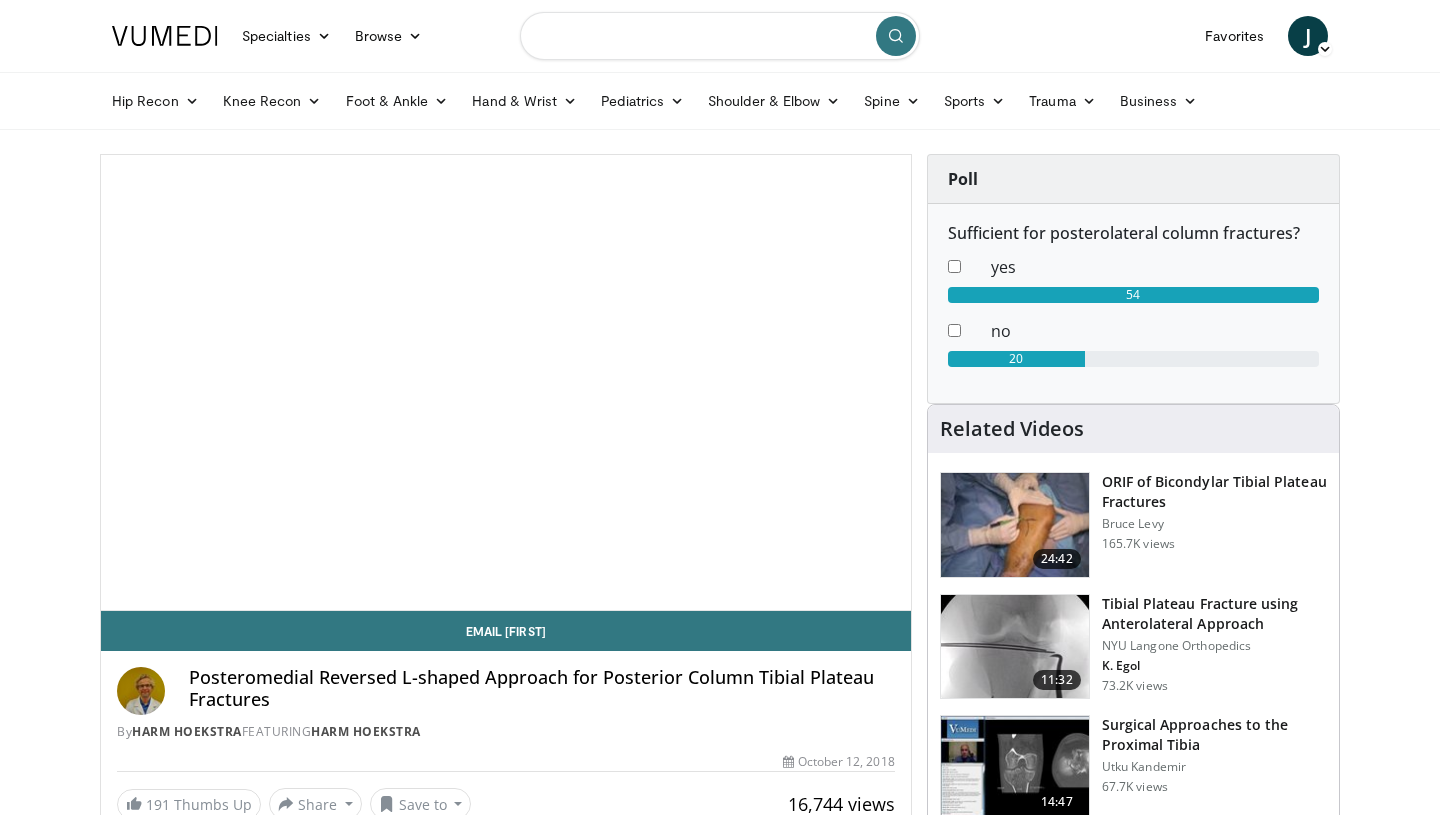 click at bounding box center [720, 36] 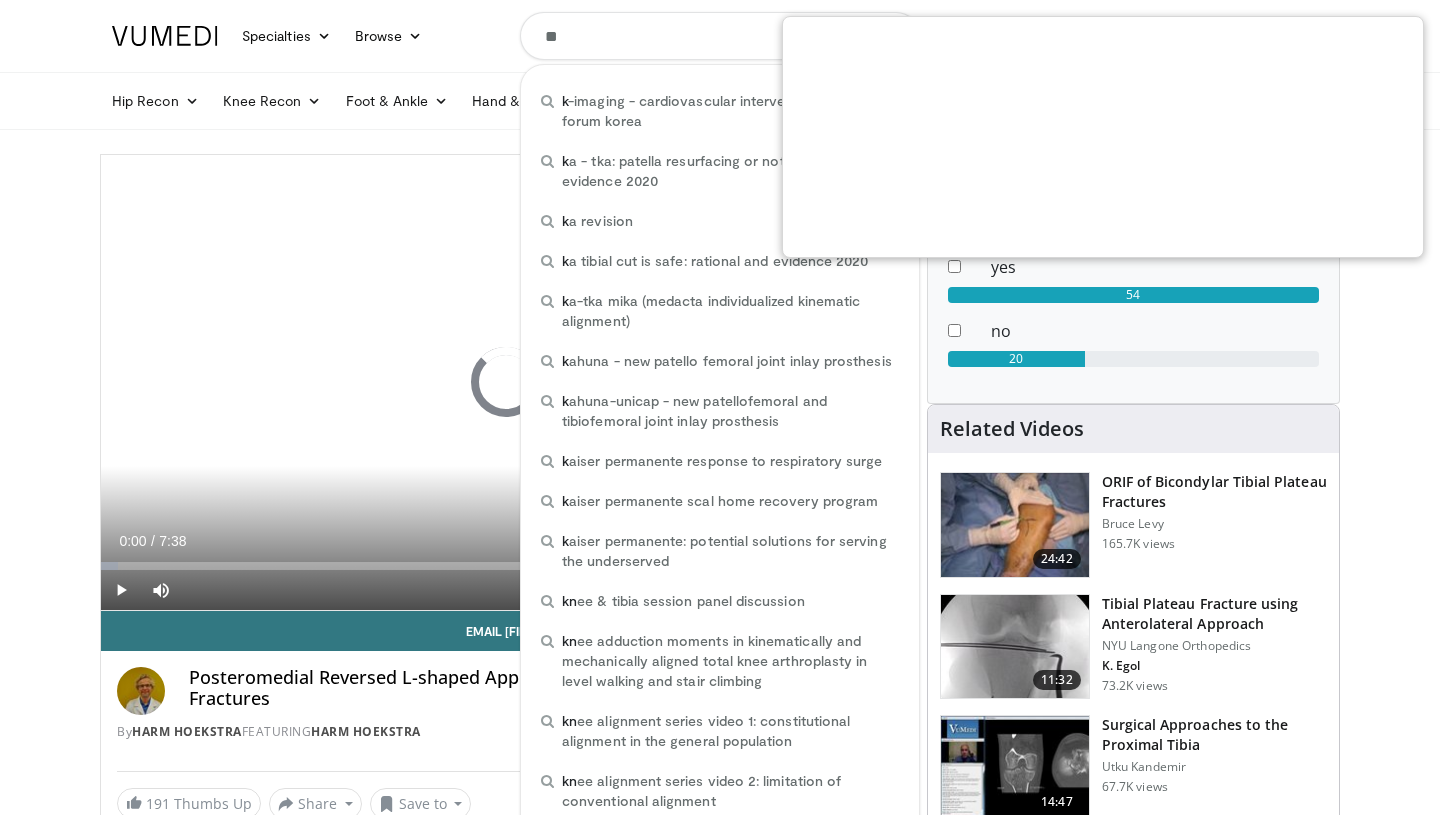 scroll, scrollTop: 0, scrollLeft: 0, axis: both 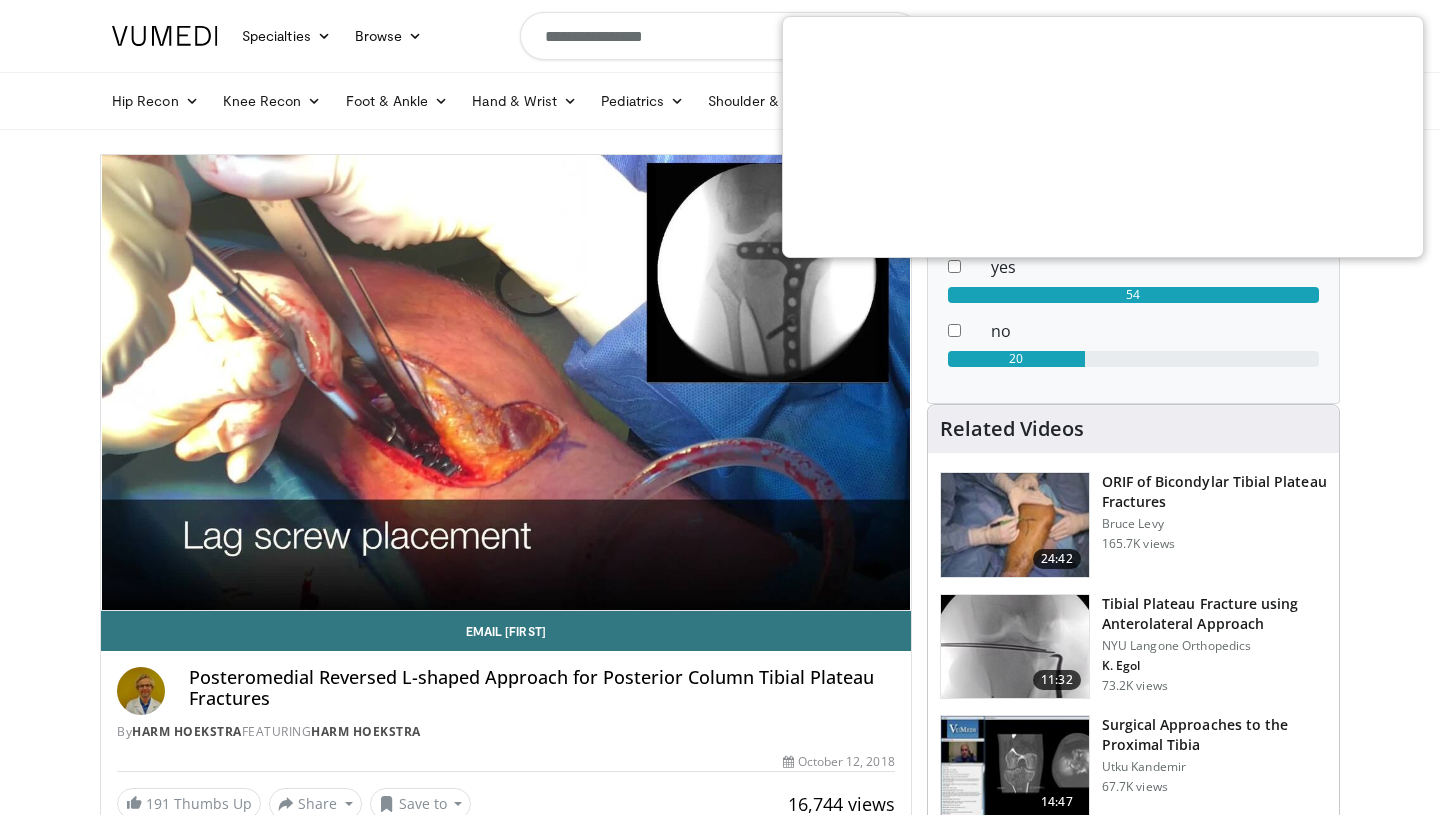 type on "**********" 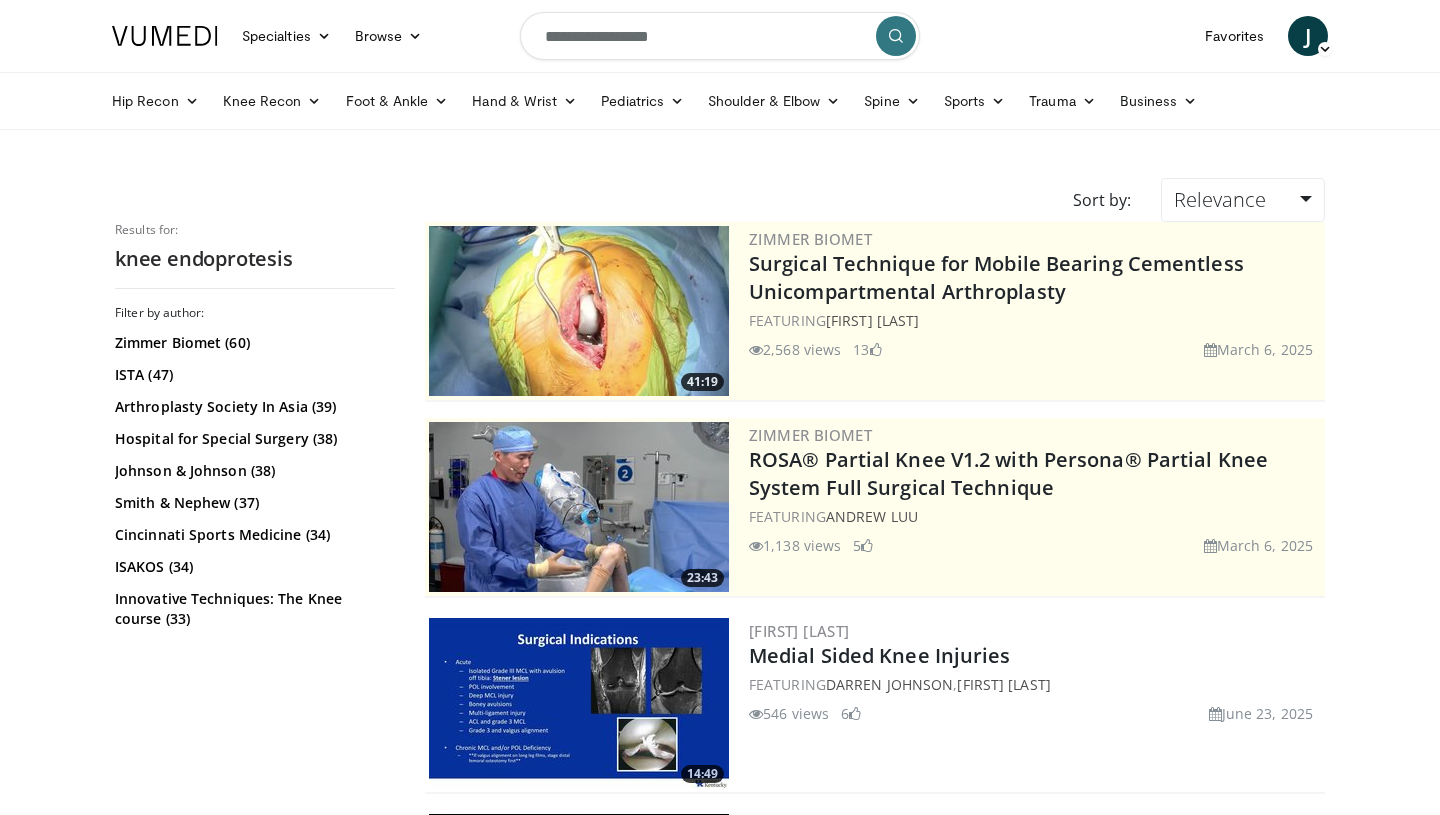 scroll, scrollTop: 0, scrollLeft: 0, axis: both 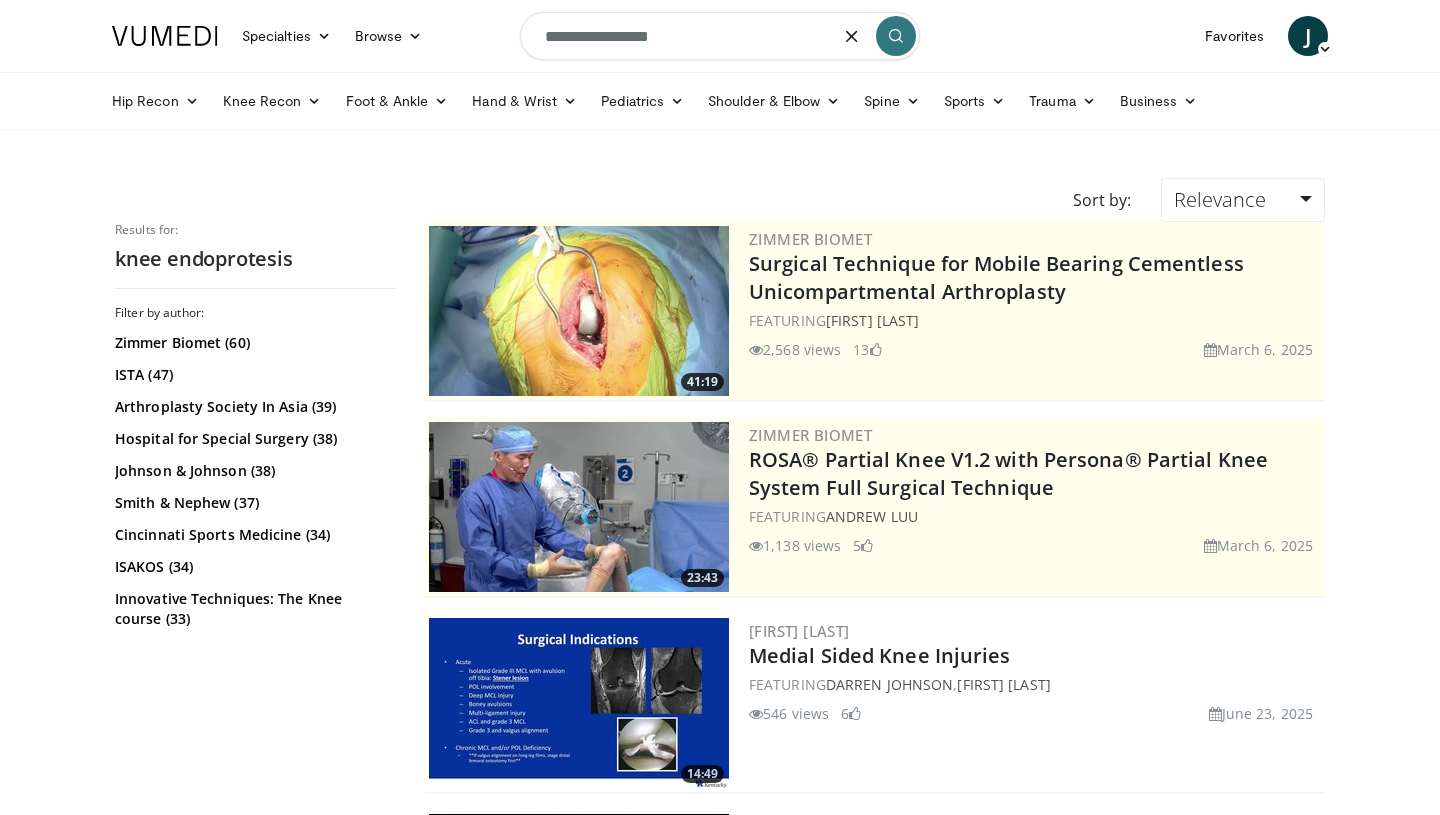 click at bounding box center (852, 36) 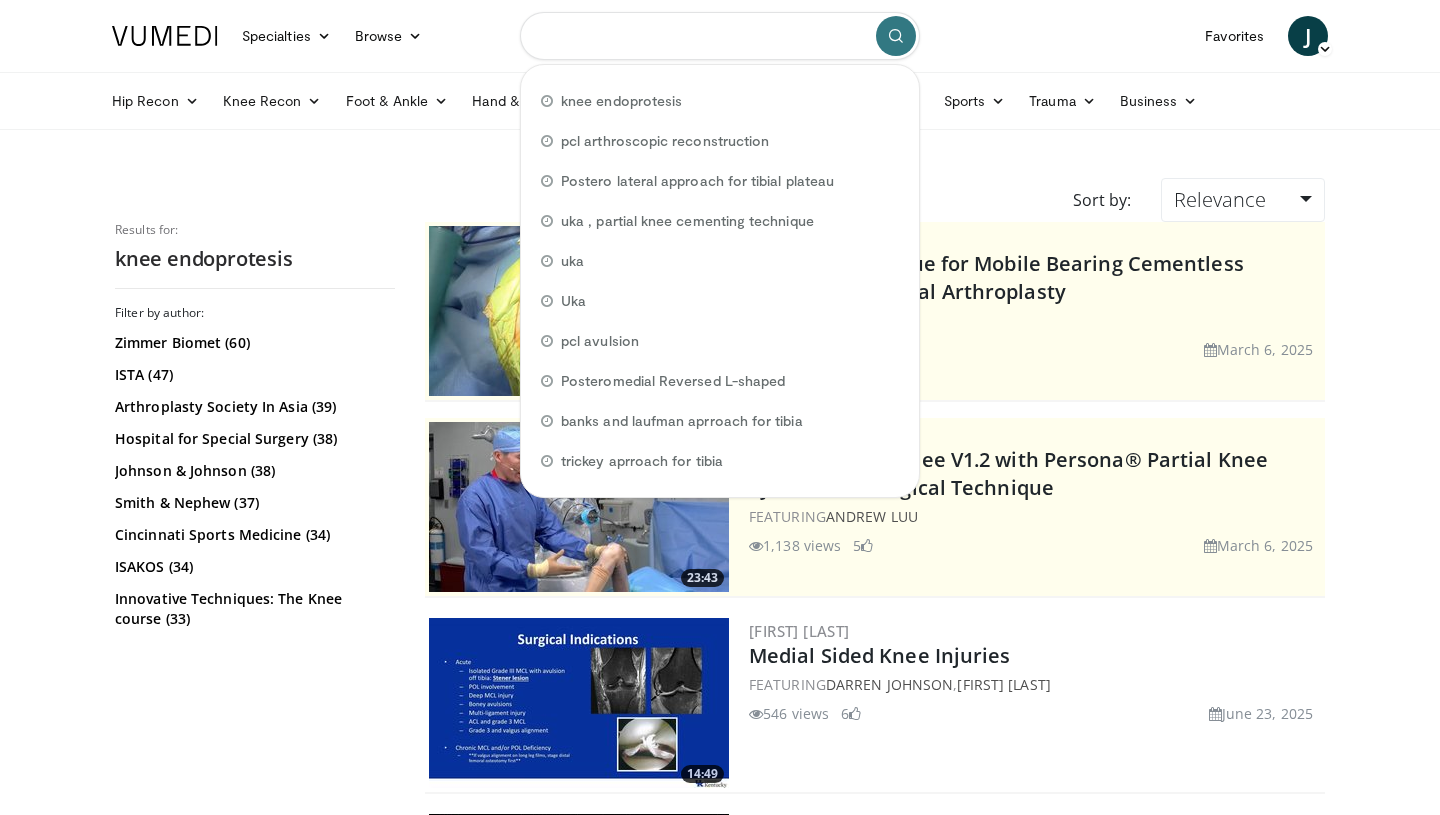 paste on "**********" 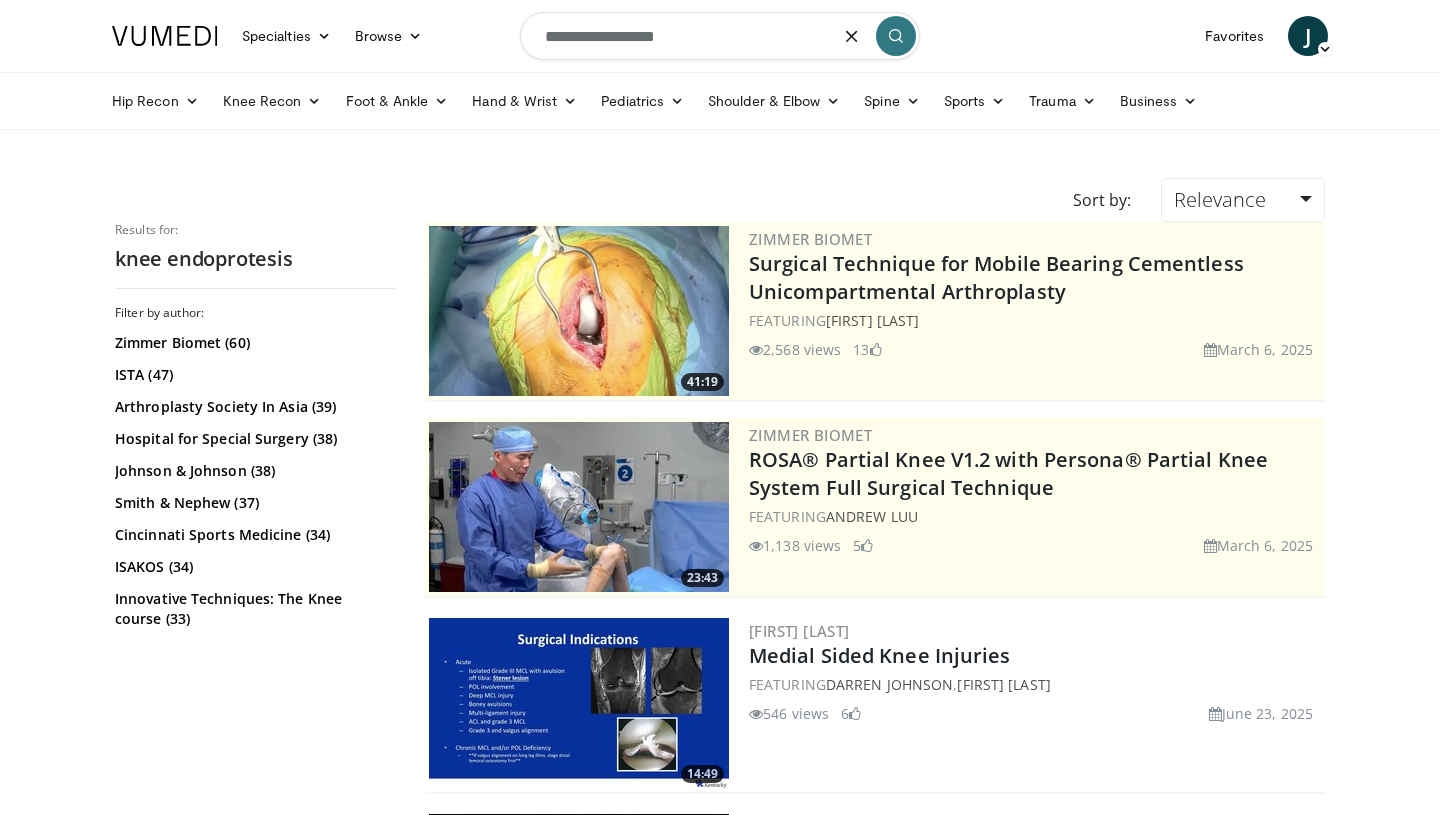 click on "**********" at bounding box center (720, 36) 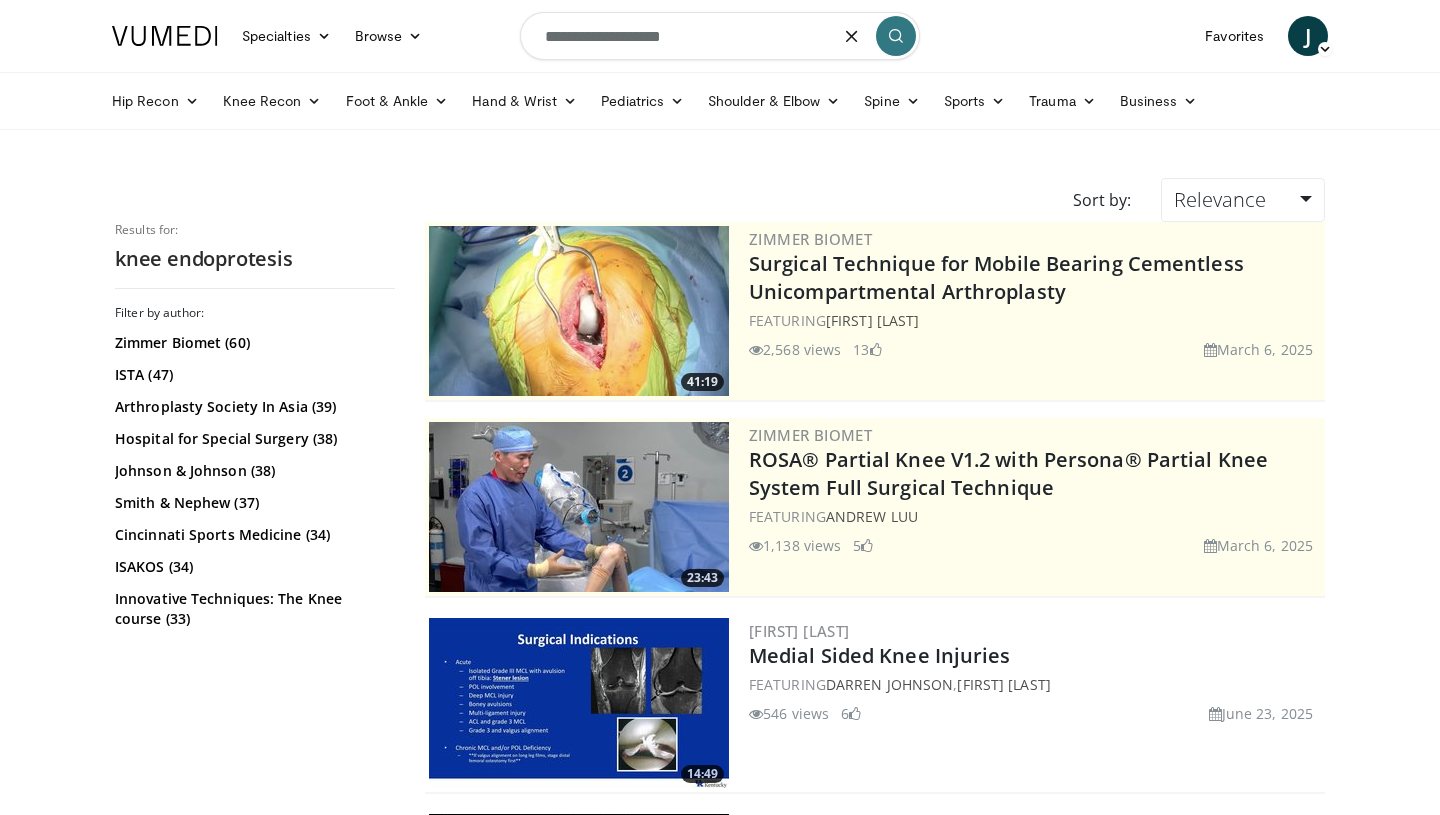 type on "**********" 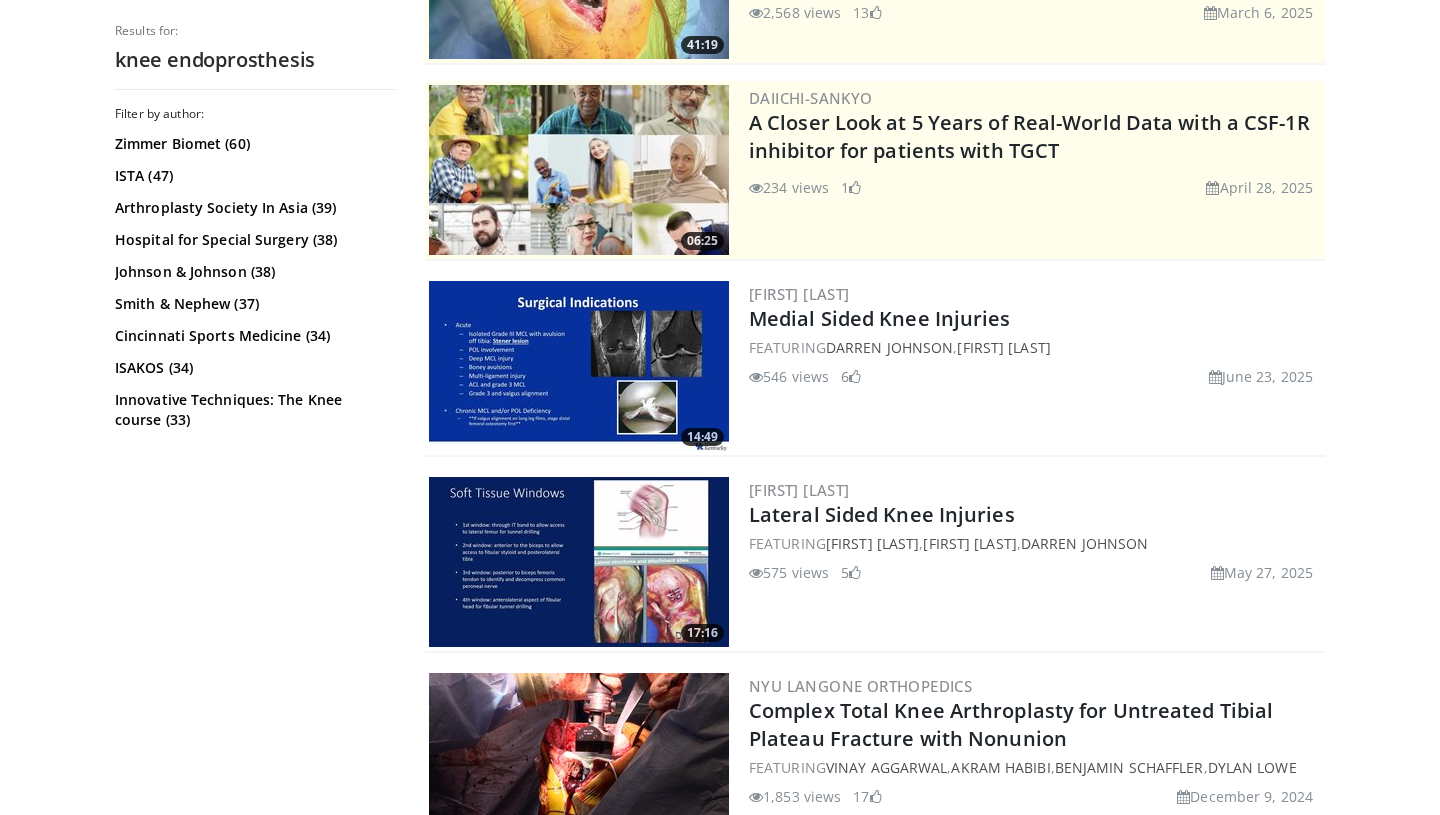 scroll, scrollTop: 0, scrollLeft: 0, axis: both 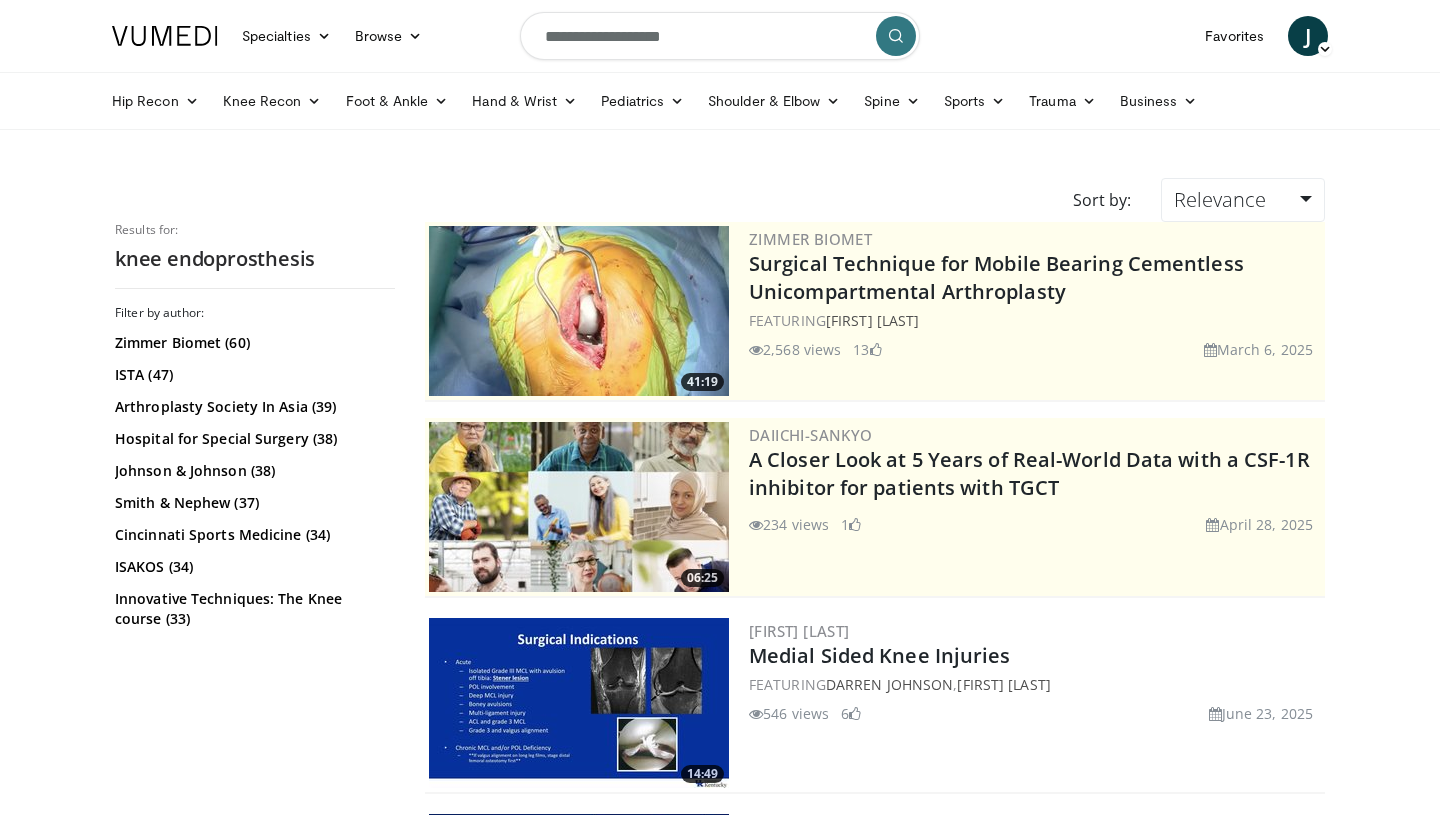click on "**********" at bounding box center [720, 36] 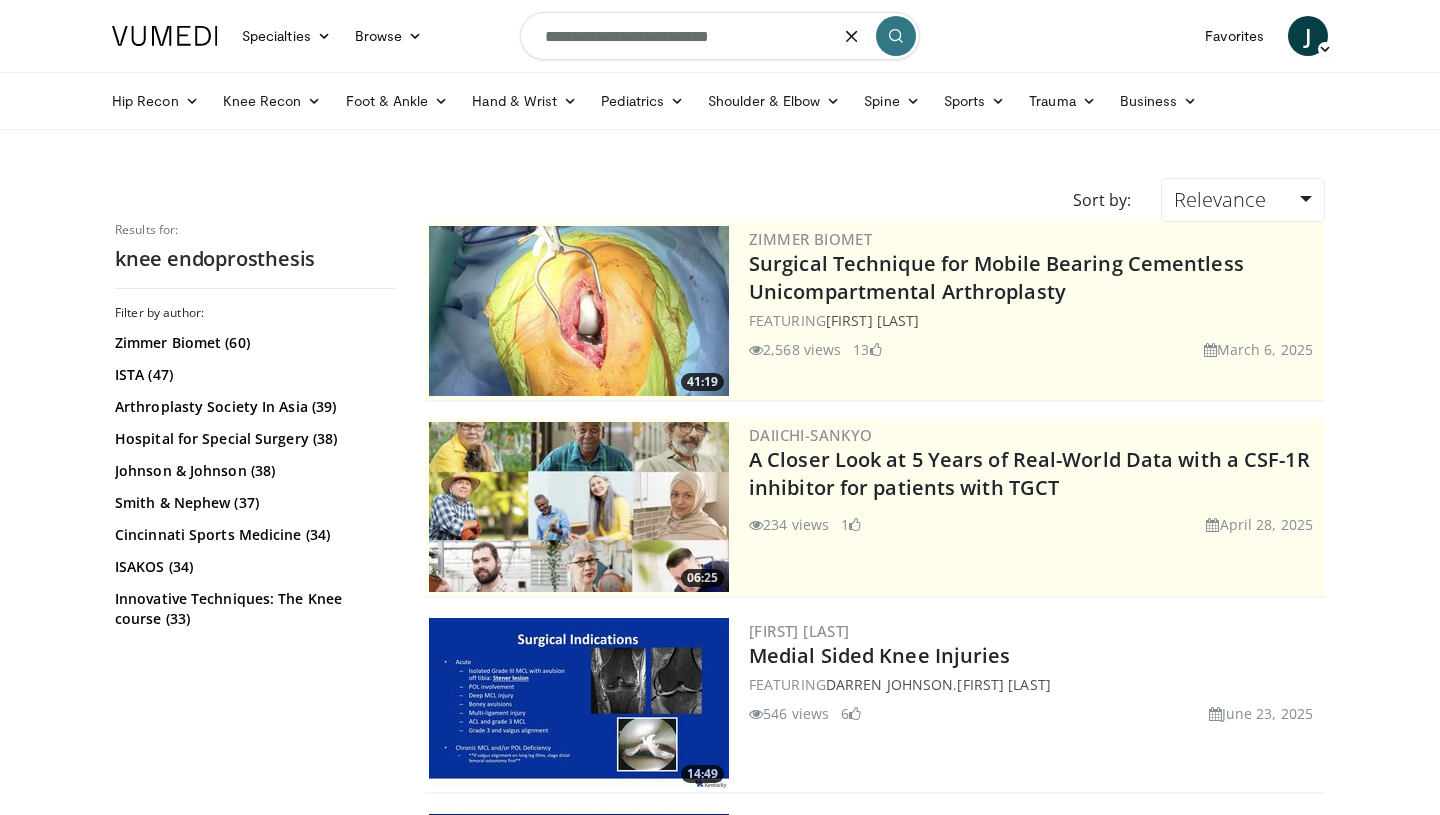 type on "**********" 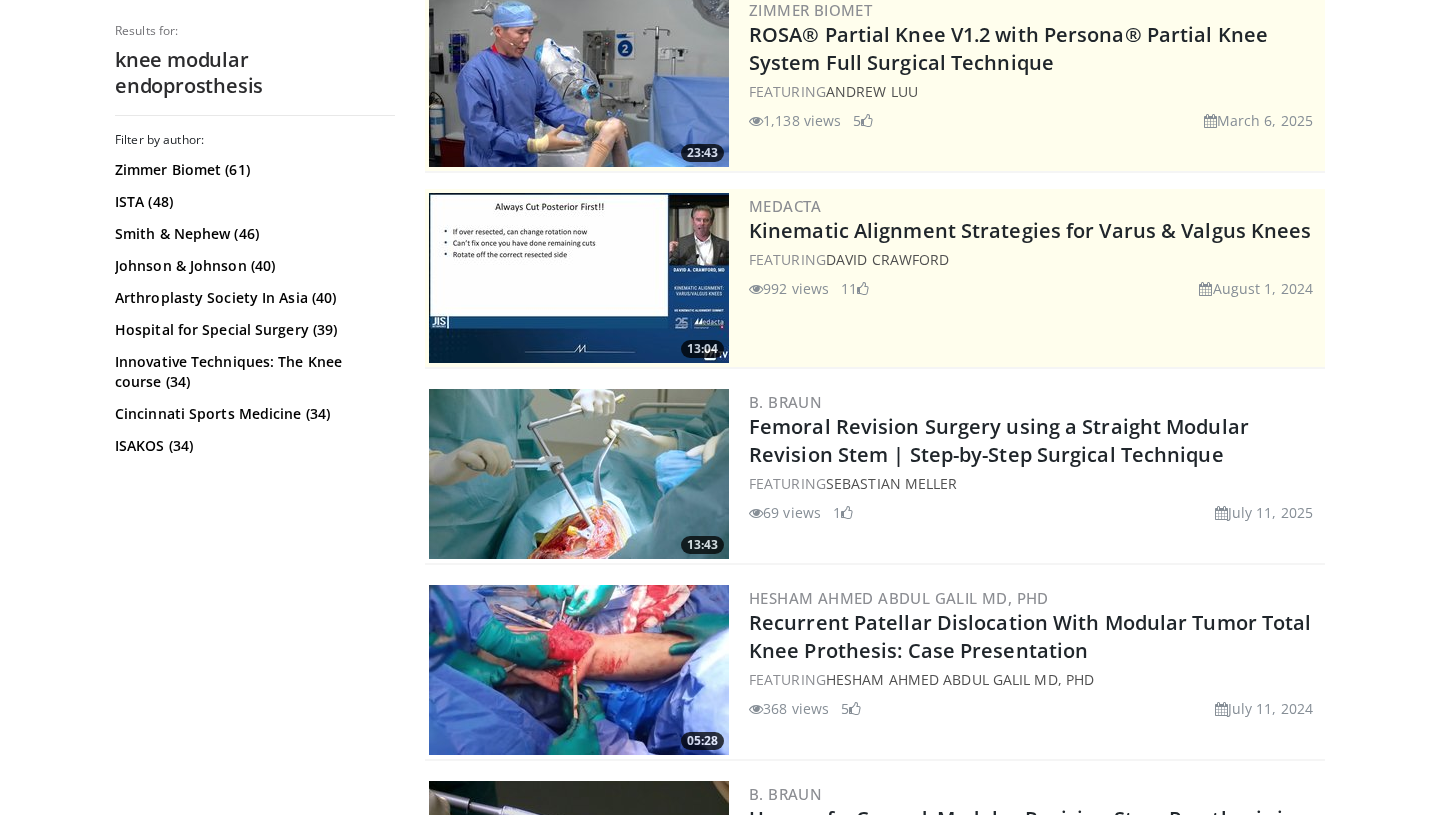 scroll, scrollTop: 227, scrollLeft: 0, axis: vertical 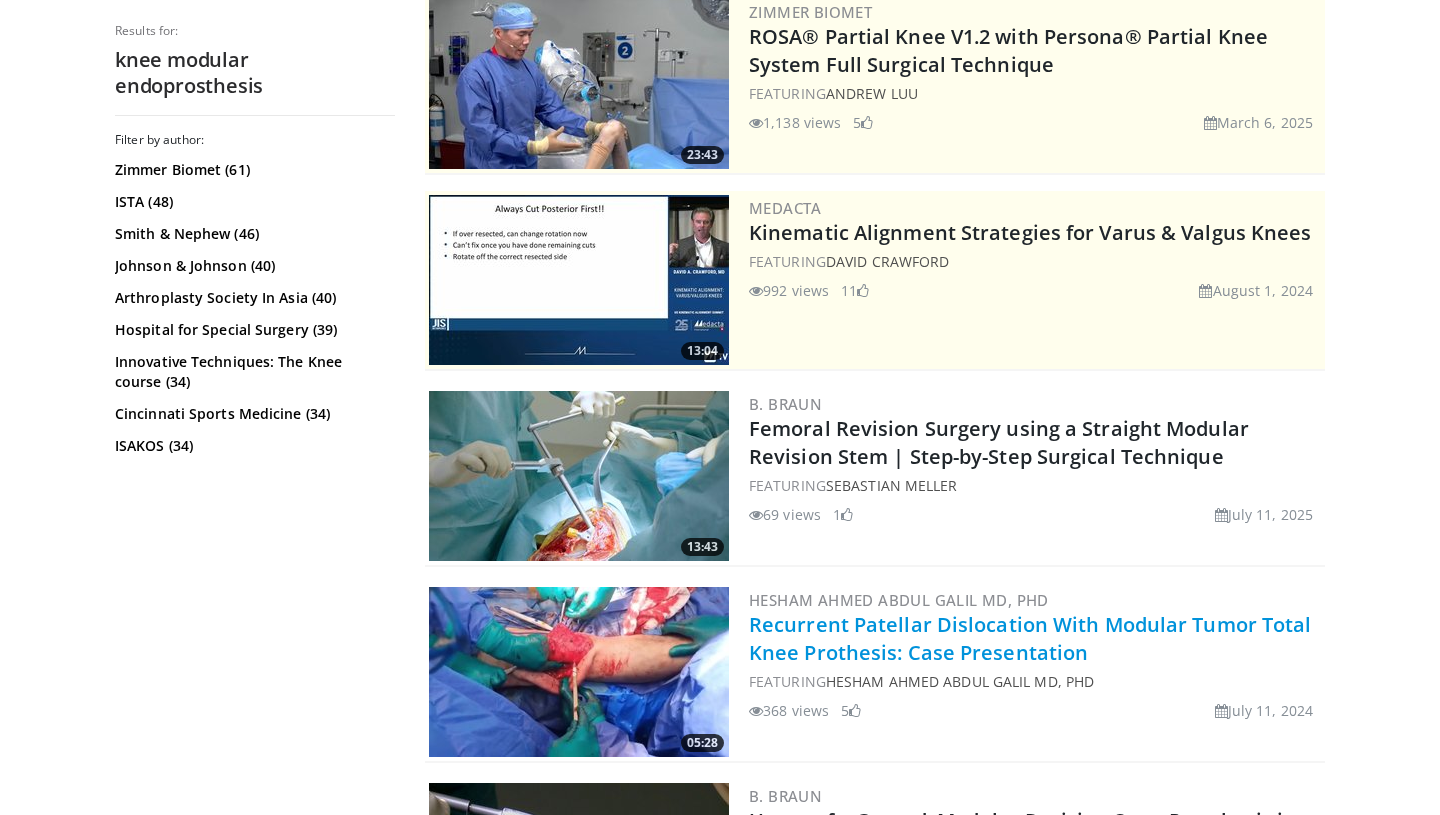 click on "Recurrent Patellar Dislocation With Modular Tumor Total Knee Prothesis: Case Presentation" at bounding box center [1030, 638] 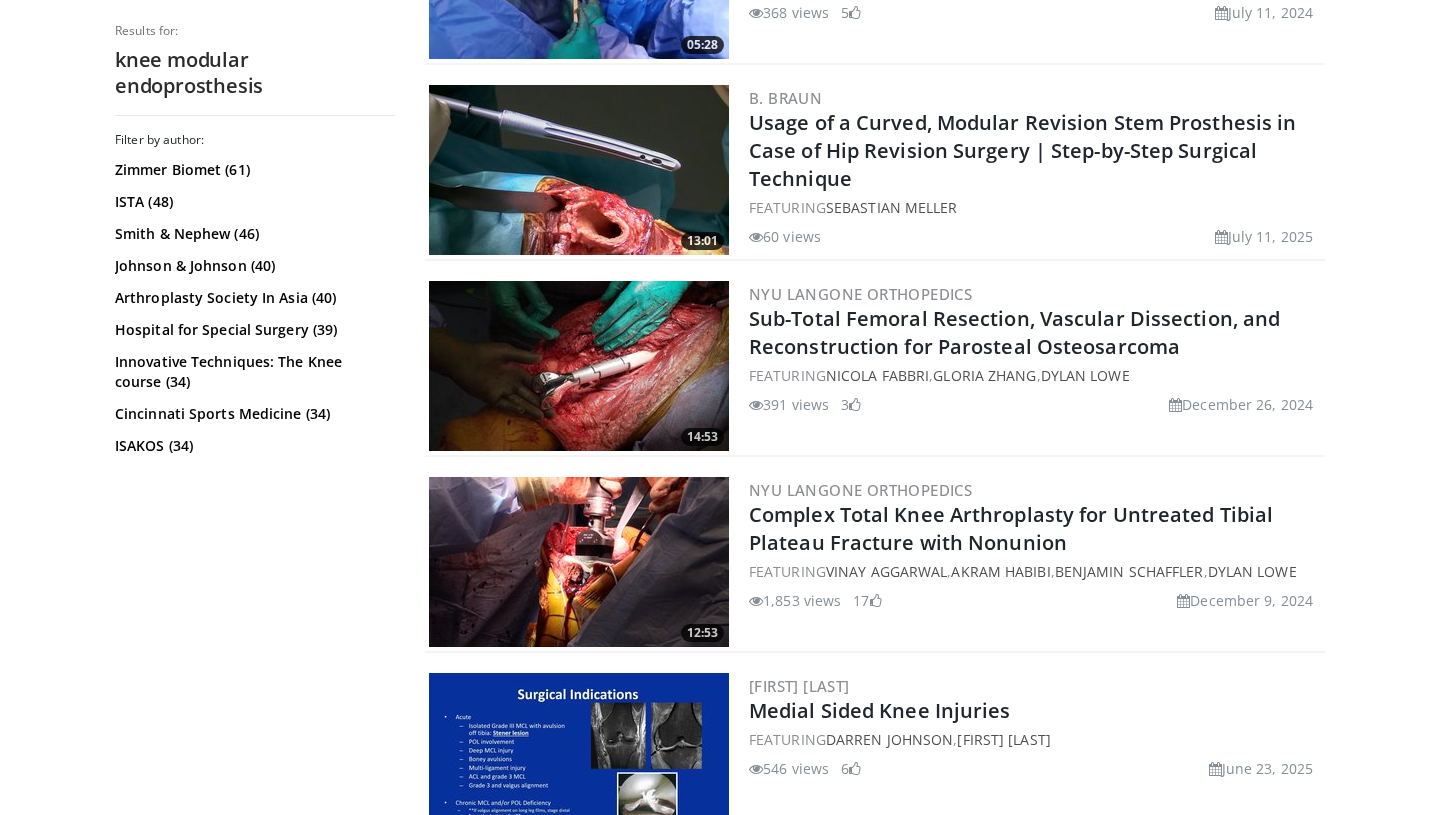 scroll, scrollTop: 929, scrollLeft: 0, axis: vertical 